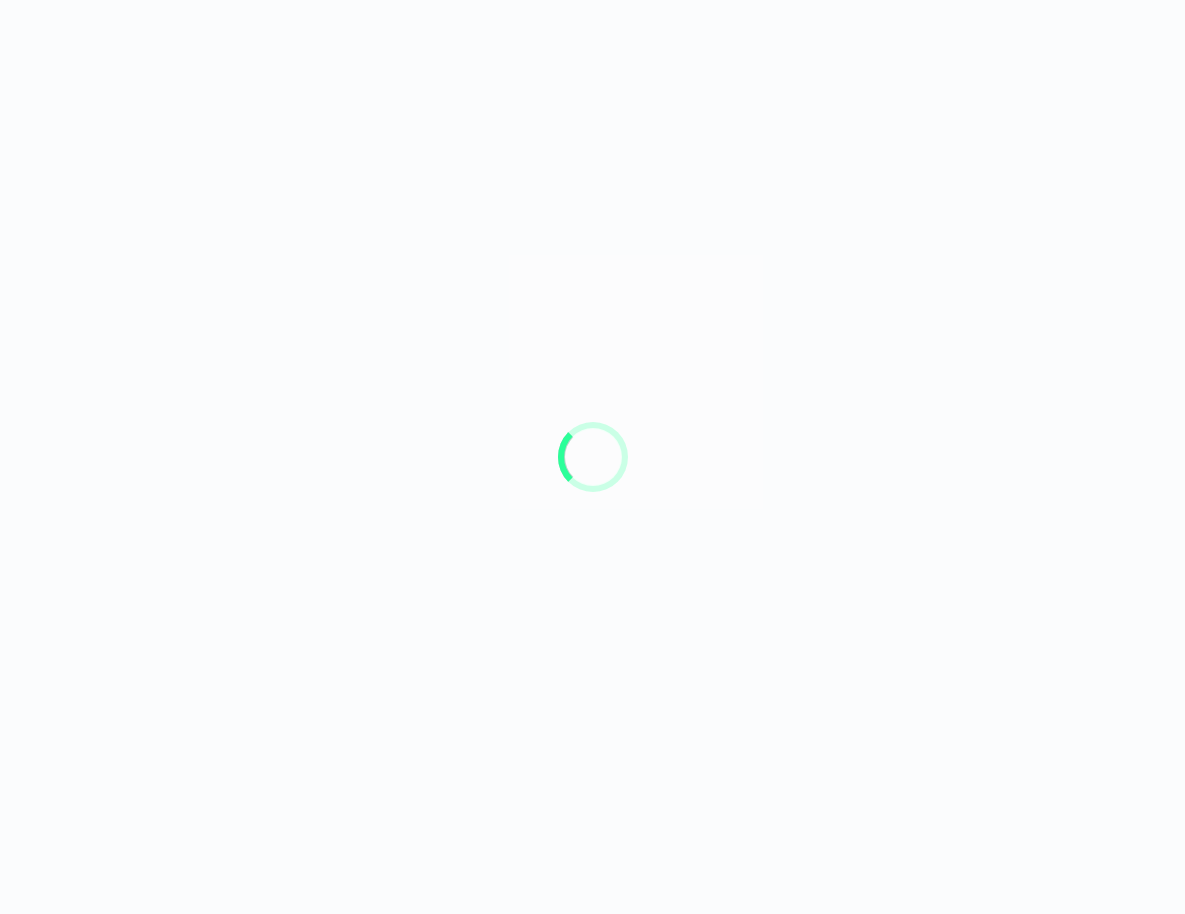 scroll, scrollTop: 0, scrollLeft: 0, axis: both 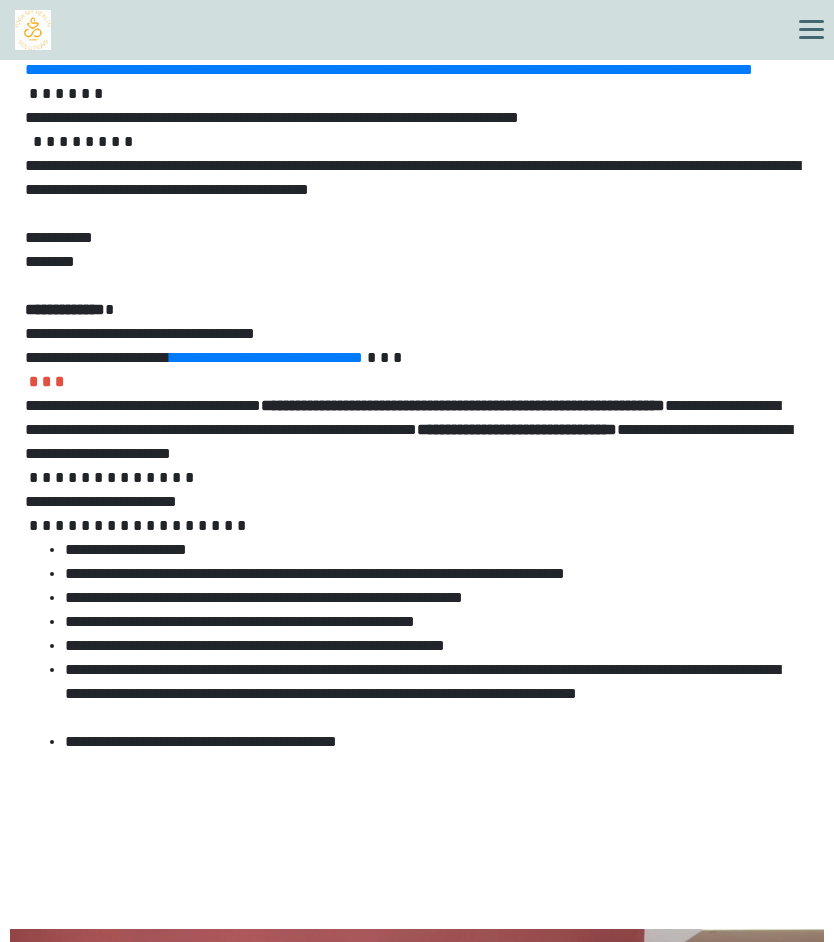 click 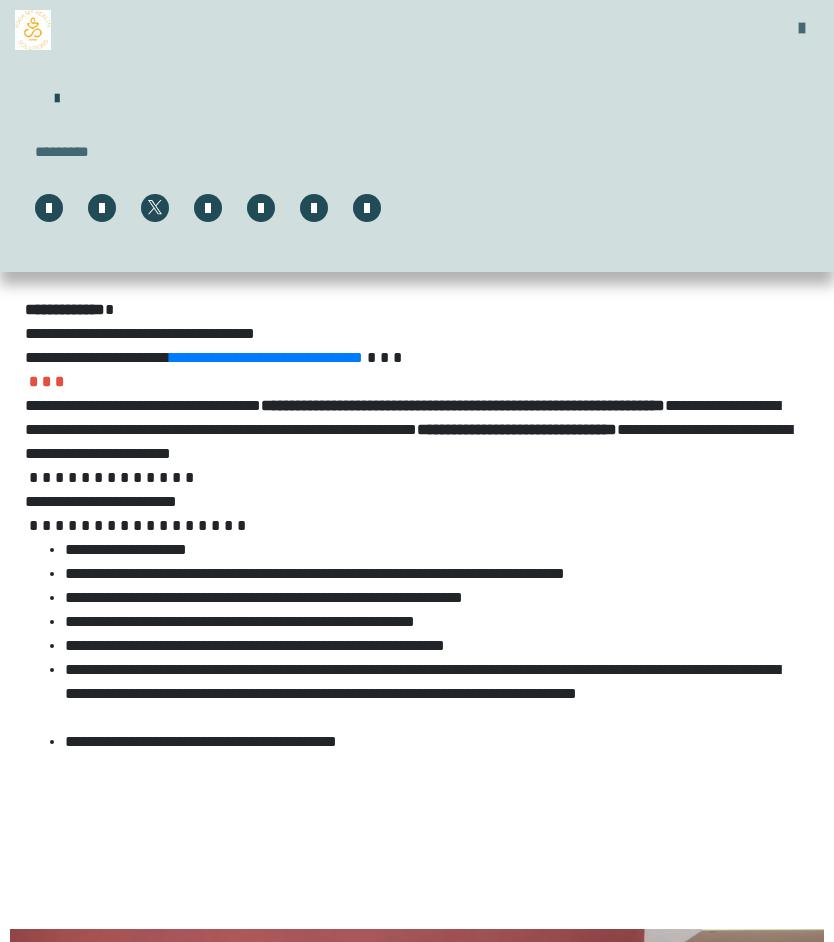 click on "*********" at bounding box center [74, 152] 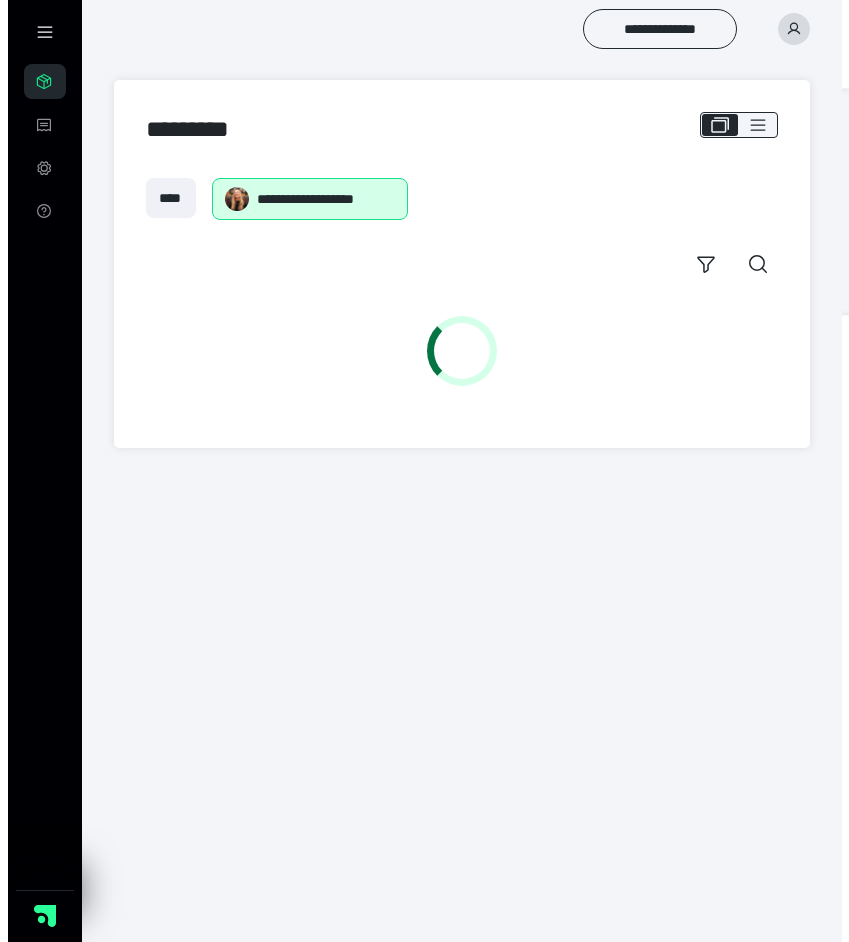 scroll, scrollTop: 0, scrollLeft: 0, axis: both 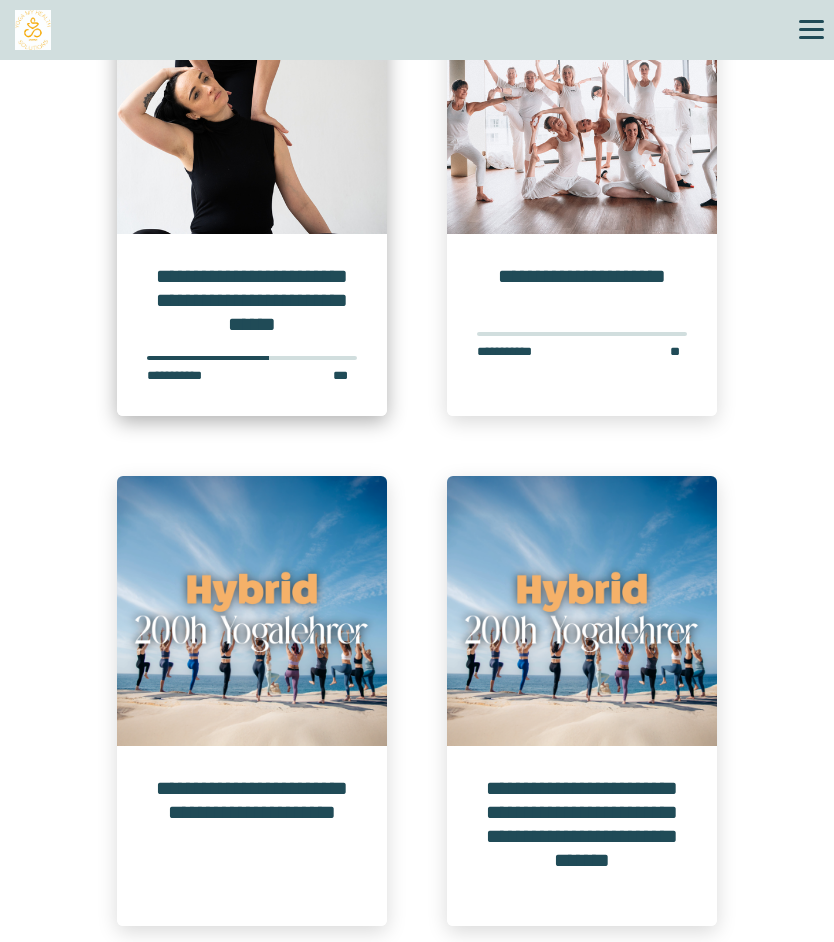 click on "**********" at bounding box center [252, 300] 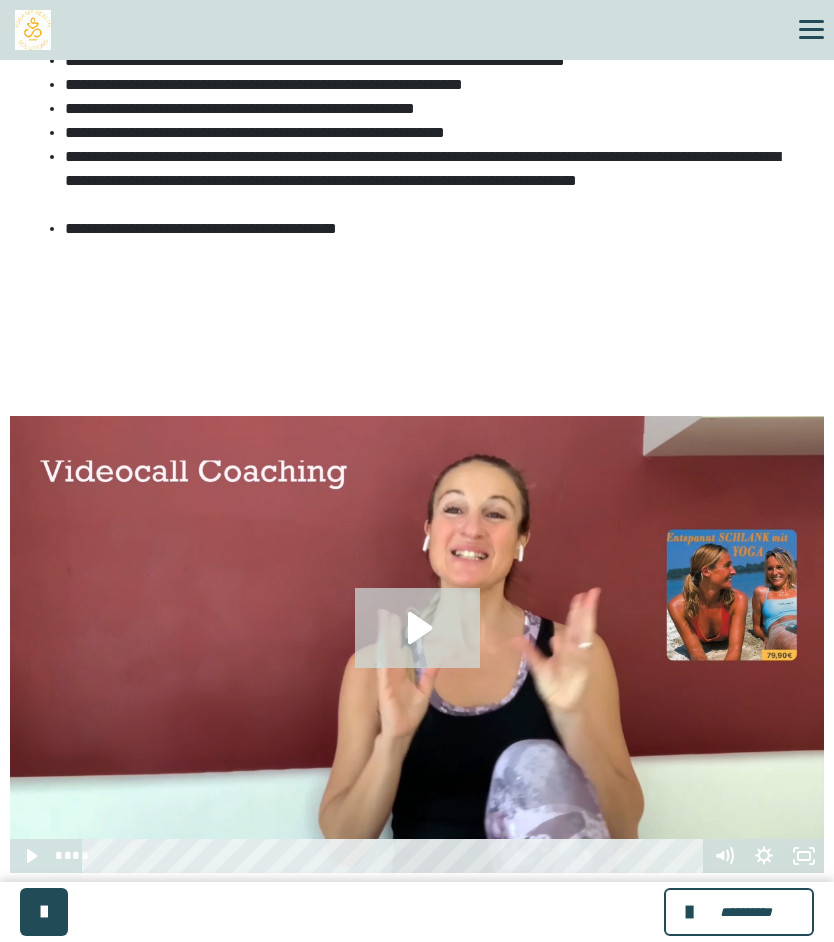 scroll, scrollTop: 1163, scrollLeft: 0, axis: vertical 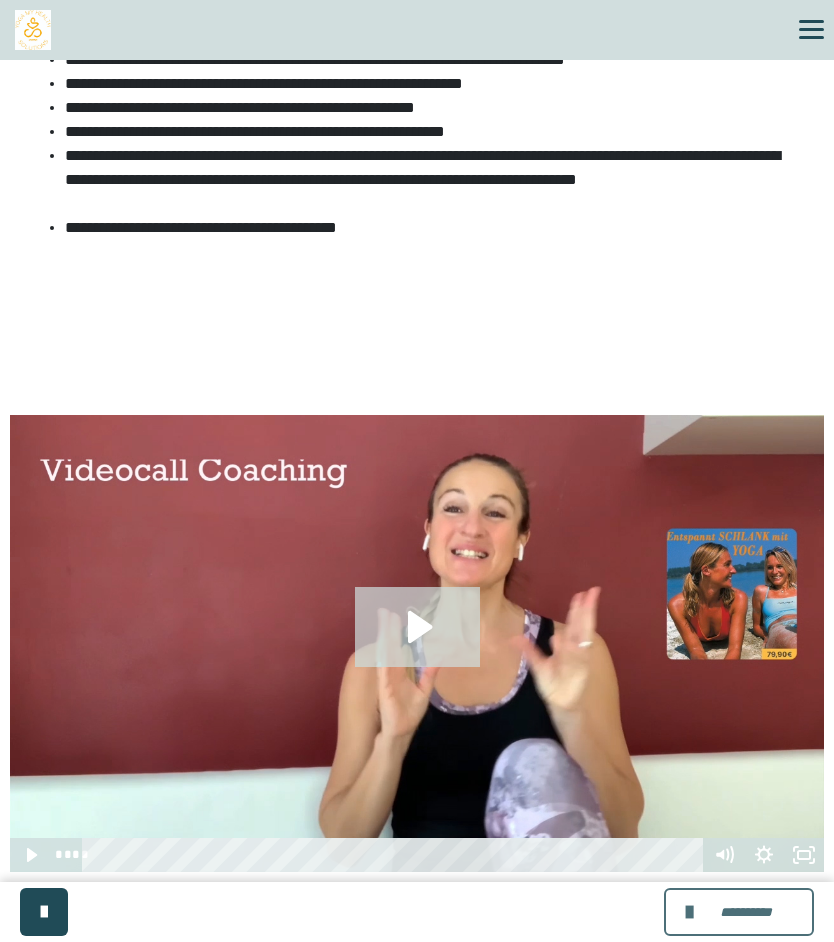 click on "**********" at bounding box center (745, 912) 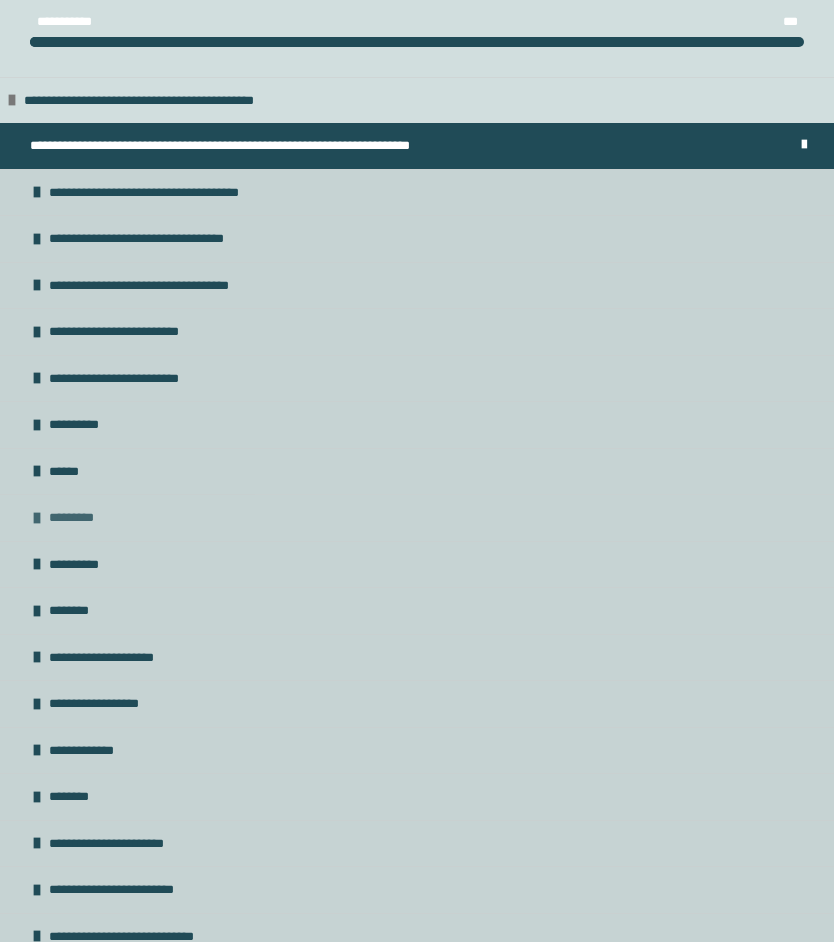 scroll, scrollTop: 123, scrollLeft: 0, axis: vertical 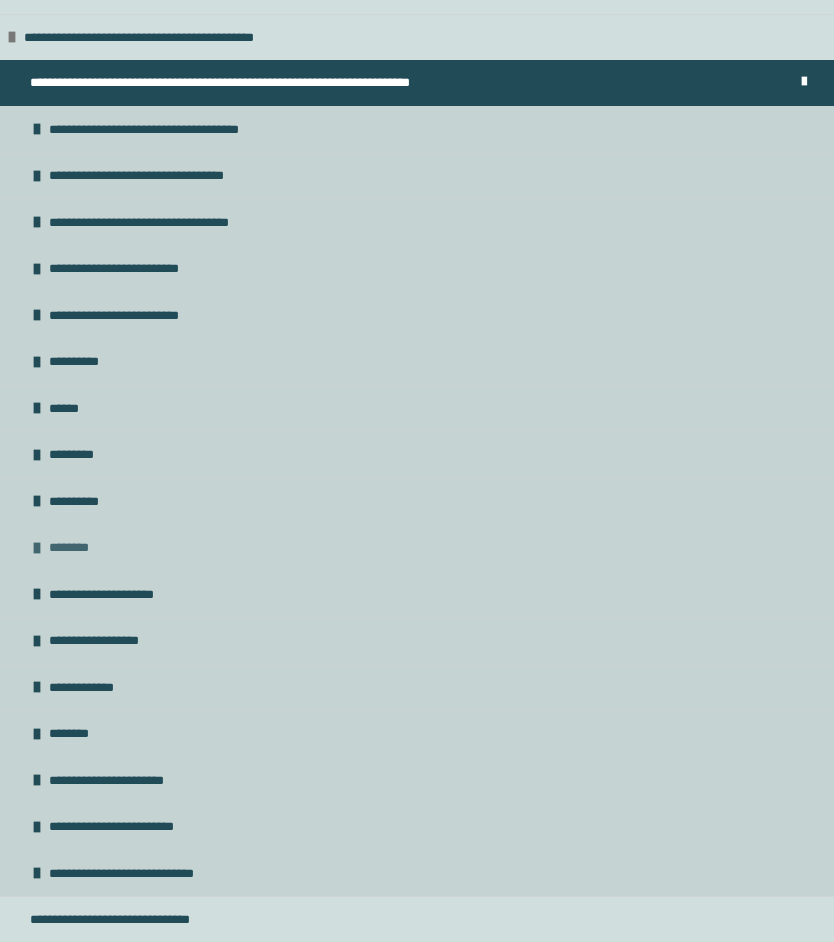 click on "********" at bounding box center [81, 548] 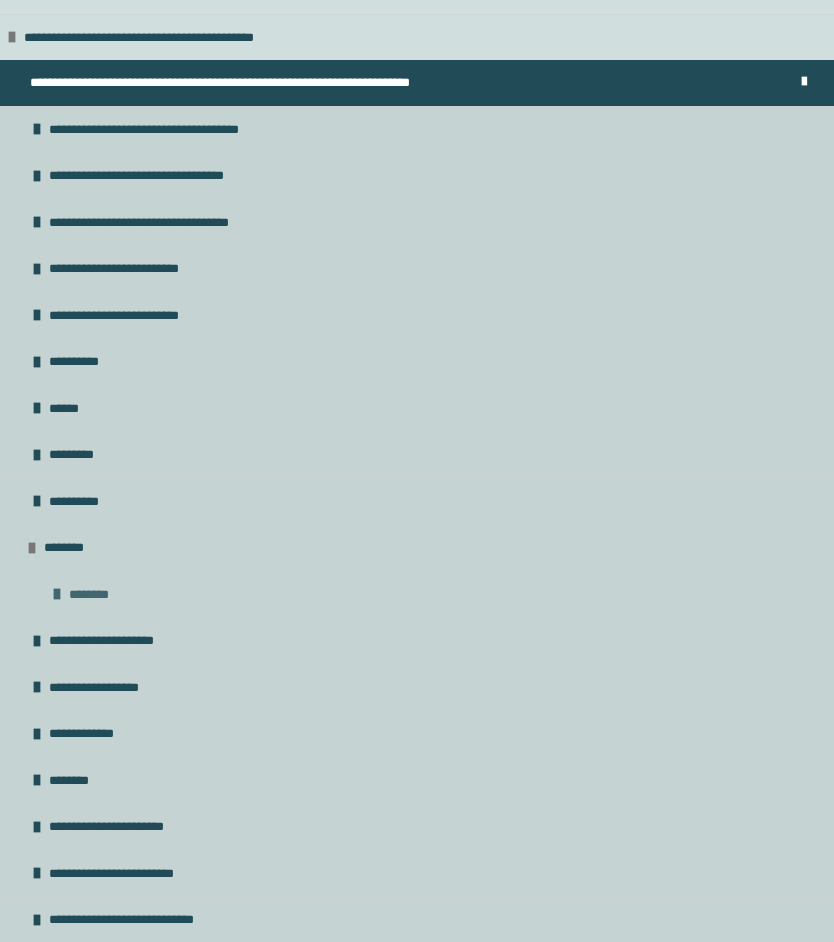 click on "********" at bounding box center [101, 595] 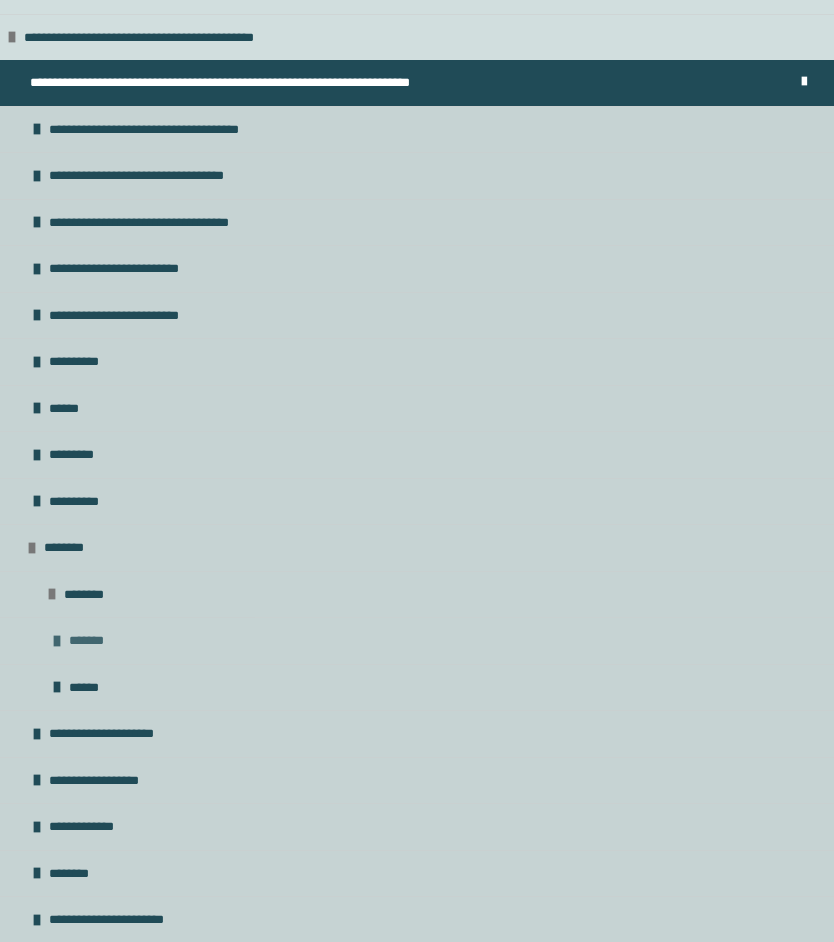 click on "*******" at bounding box center [93, 641] 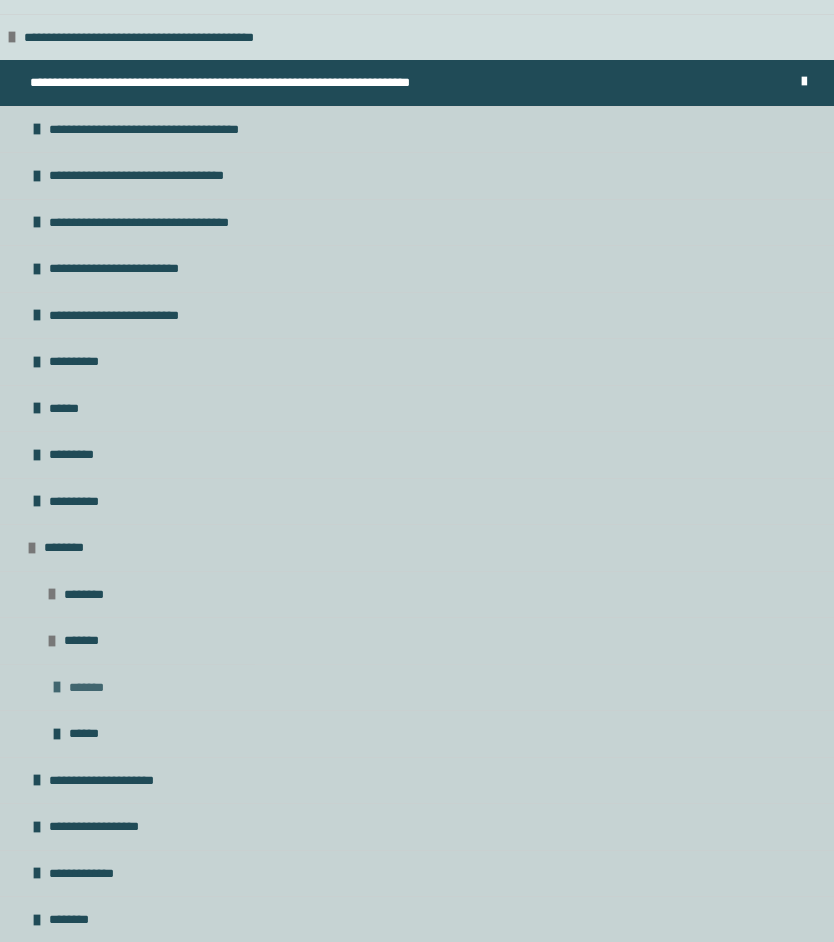 click on "*******" at bounding box center (93, 688) 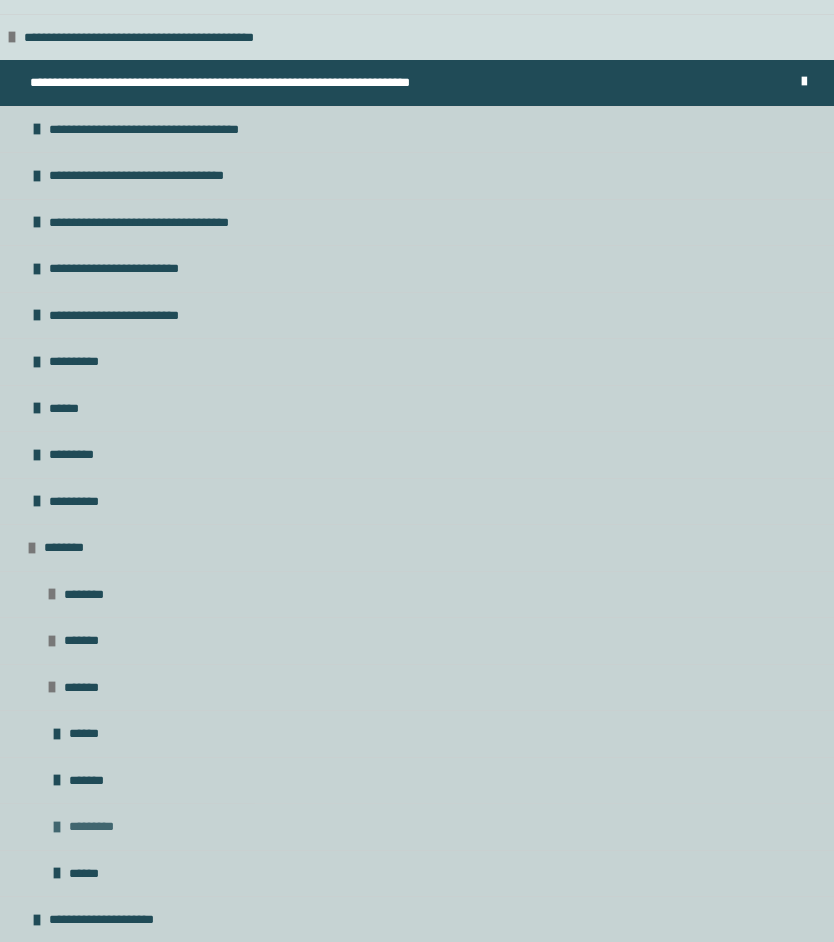 click on "*********" at bounding box center [100, 827] 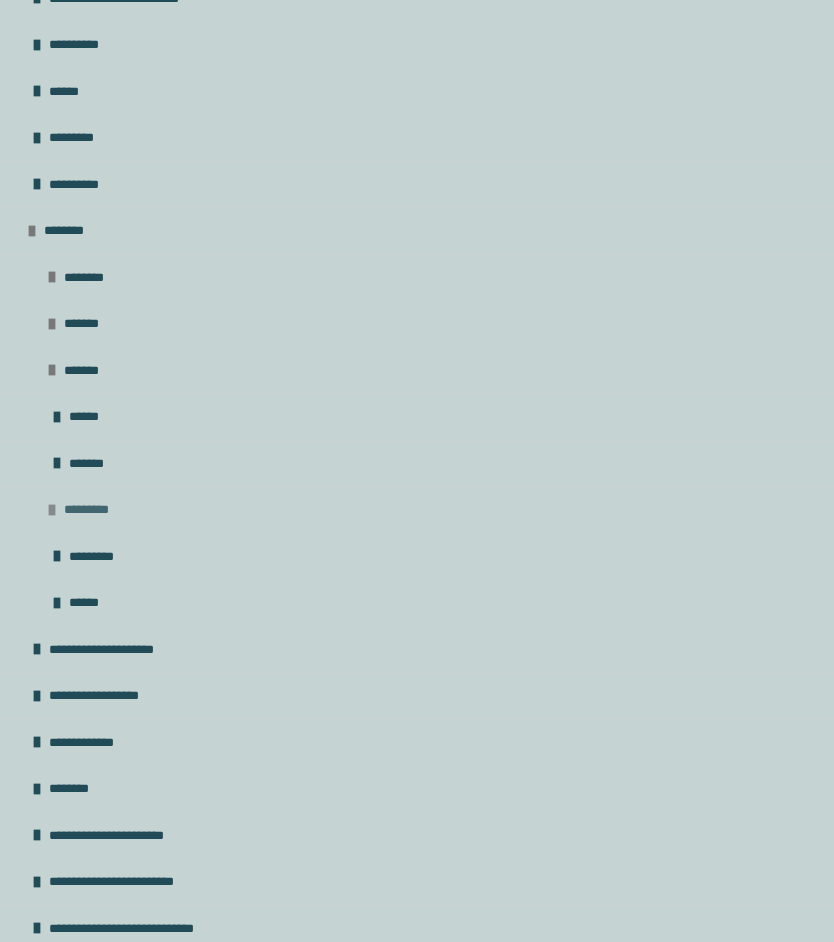 scroll, scrollTop: 468, scrollLeft: 0, axis: vertical 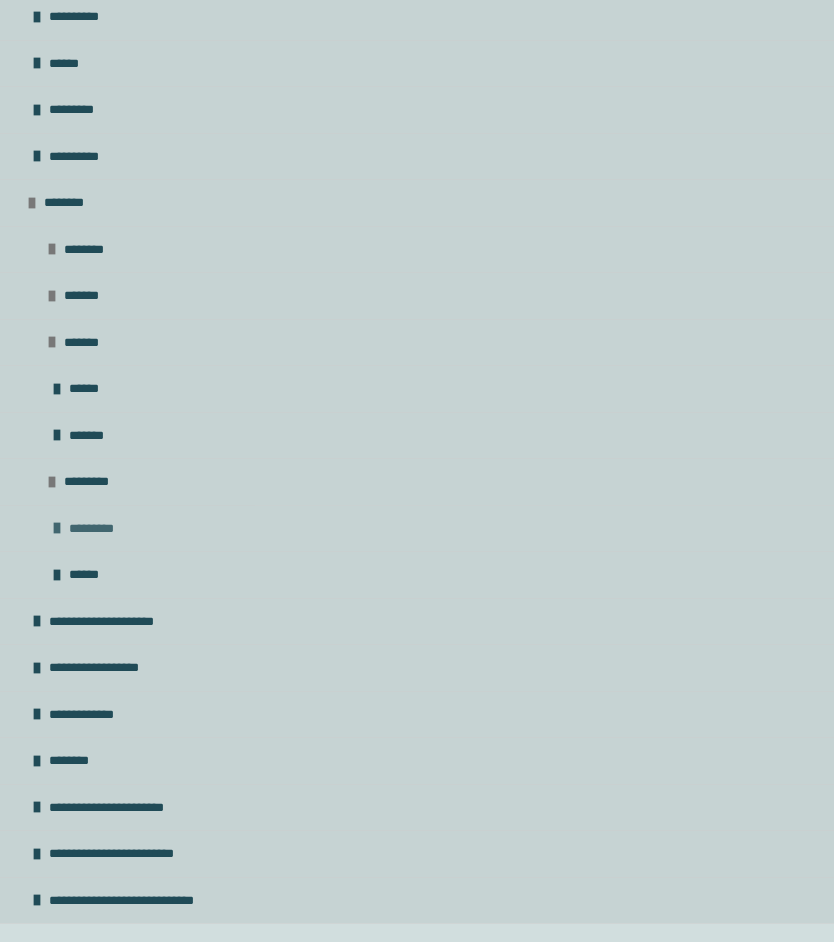 click on "*********" at bounding box center (100, 529) 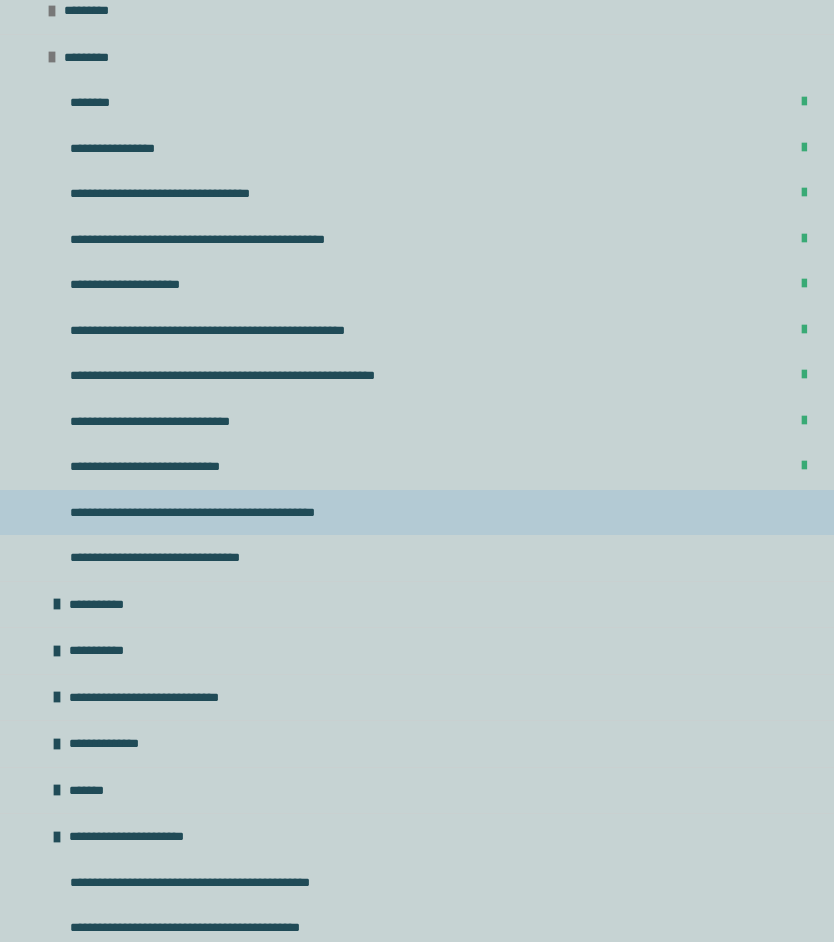 scroll, scrollTop: 941, scrollLeft: 0, axis: vertical 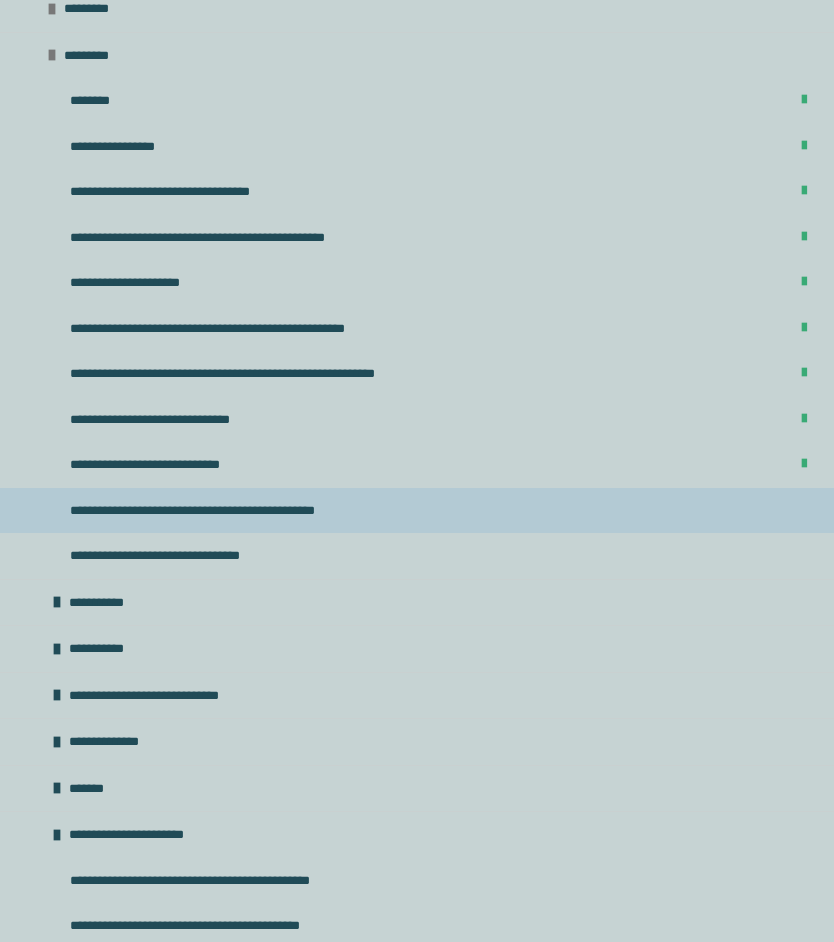 click on "**********" at bounding box center [251, 511] 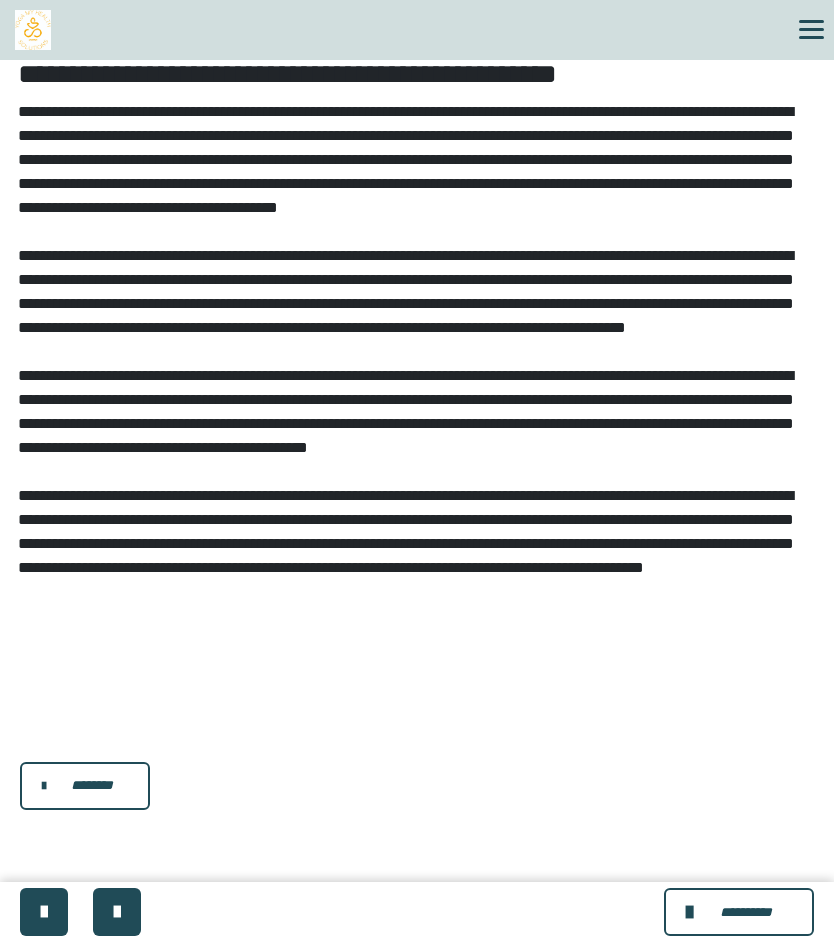scroll, scrollTop: 320, scrollLeft: 0, axis: vertical 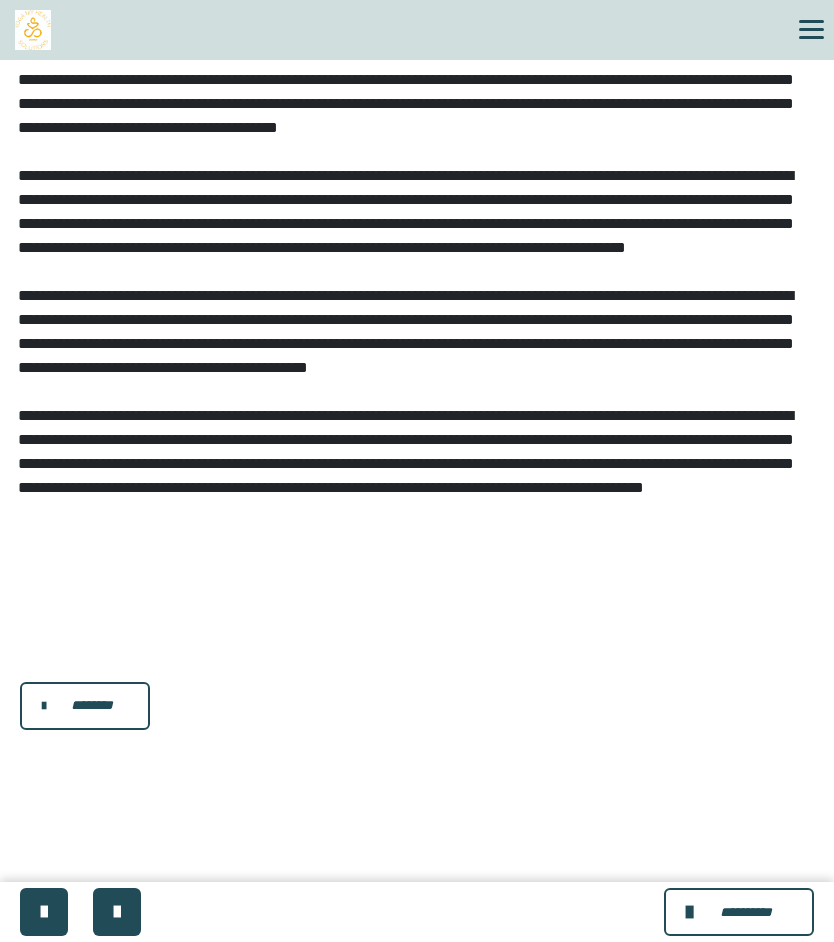 click on "********" at bounding box center (92, 705) 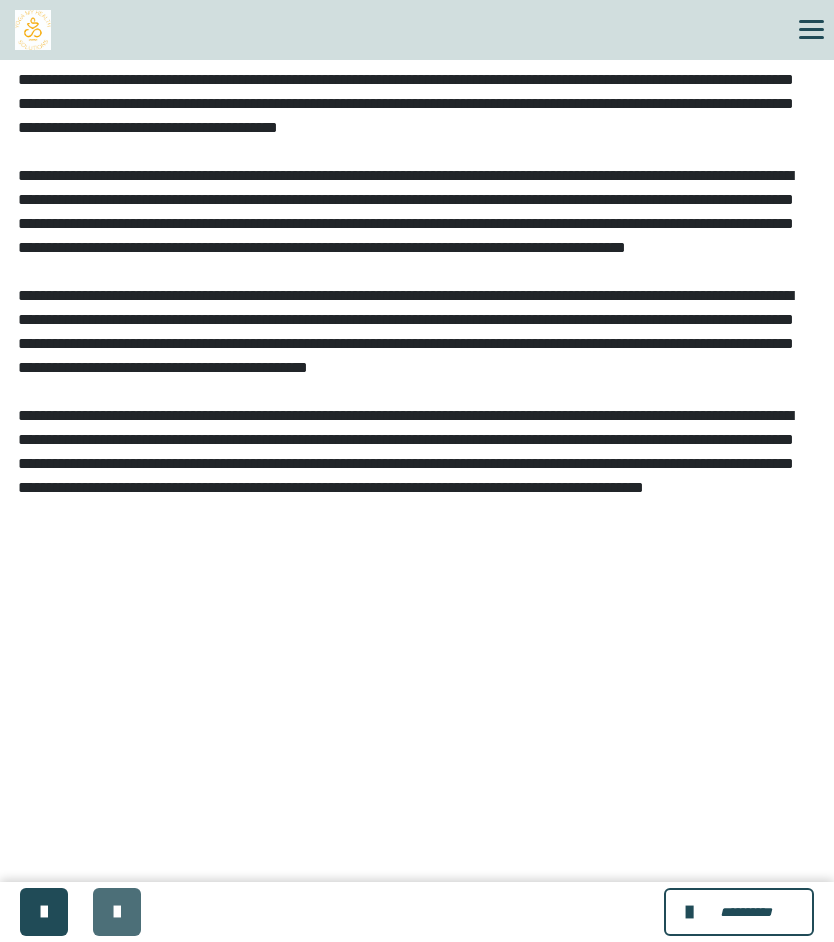 click at bounding box center (117, 912) 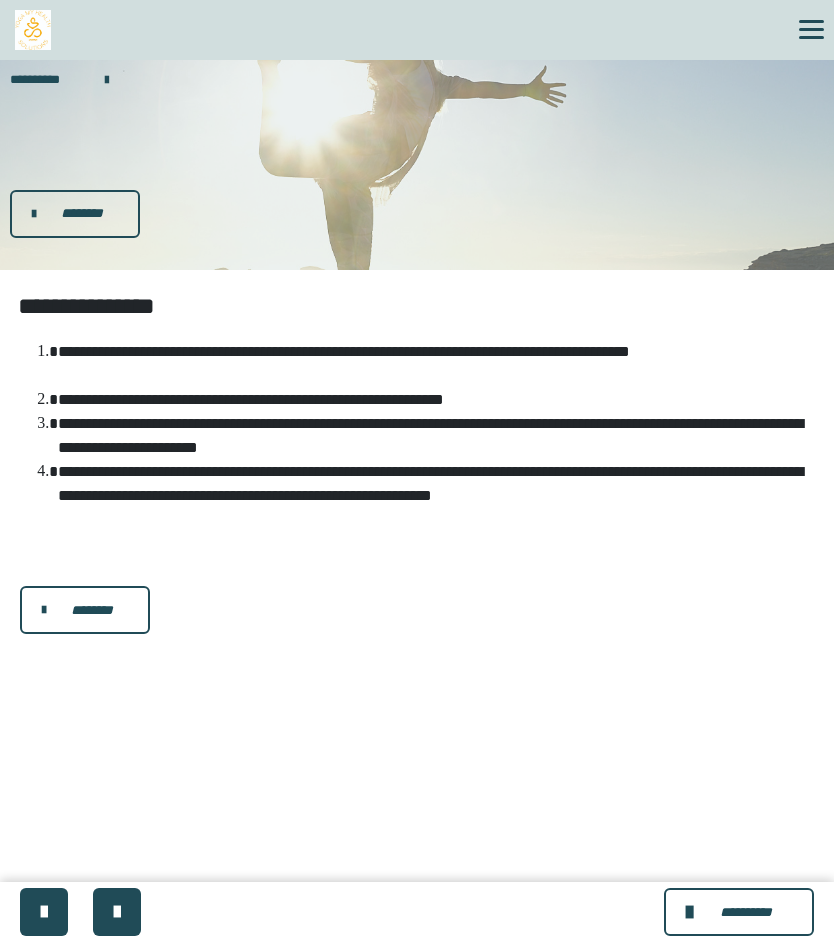 scroll, scrollTop: 1, scrollLeft: 0, axis: vertical 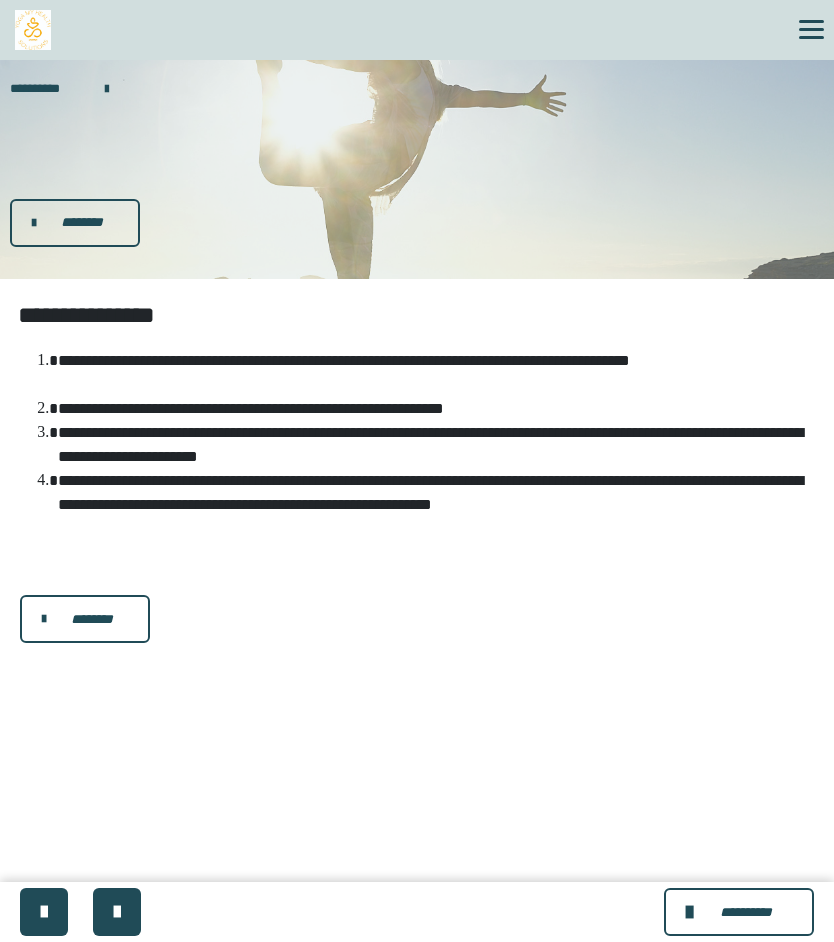click on "********" at bounding box center [92, 619] 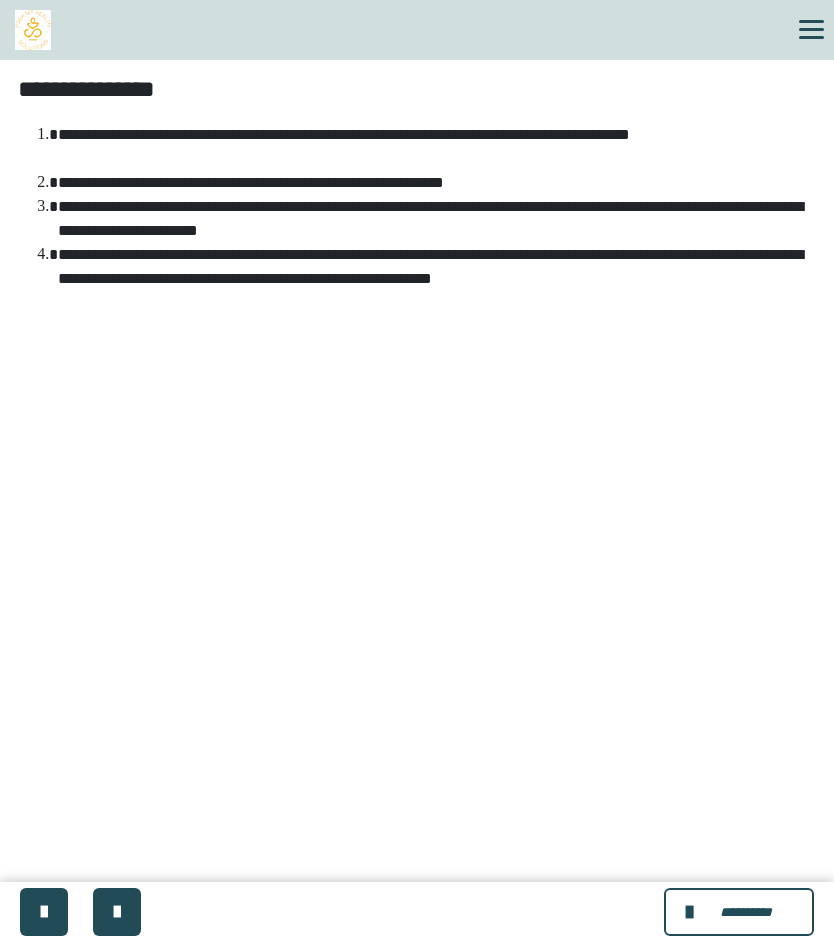 scroll, scrollTop: 320, scrollLeft: 0, axis: vertical 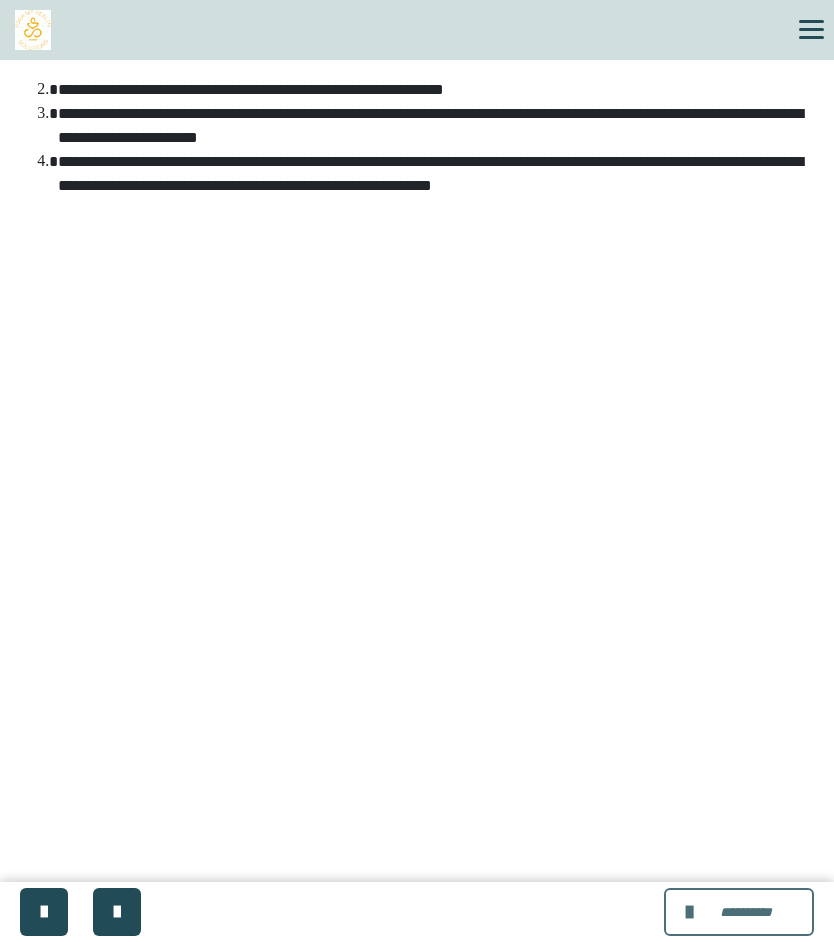 click at bounding box center [692, 912] 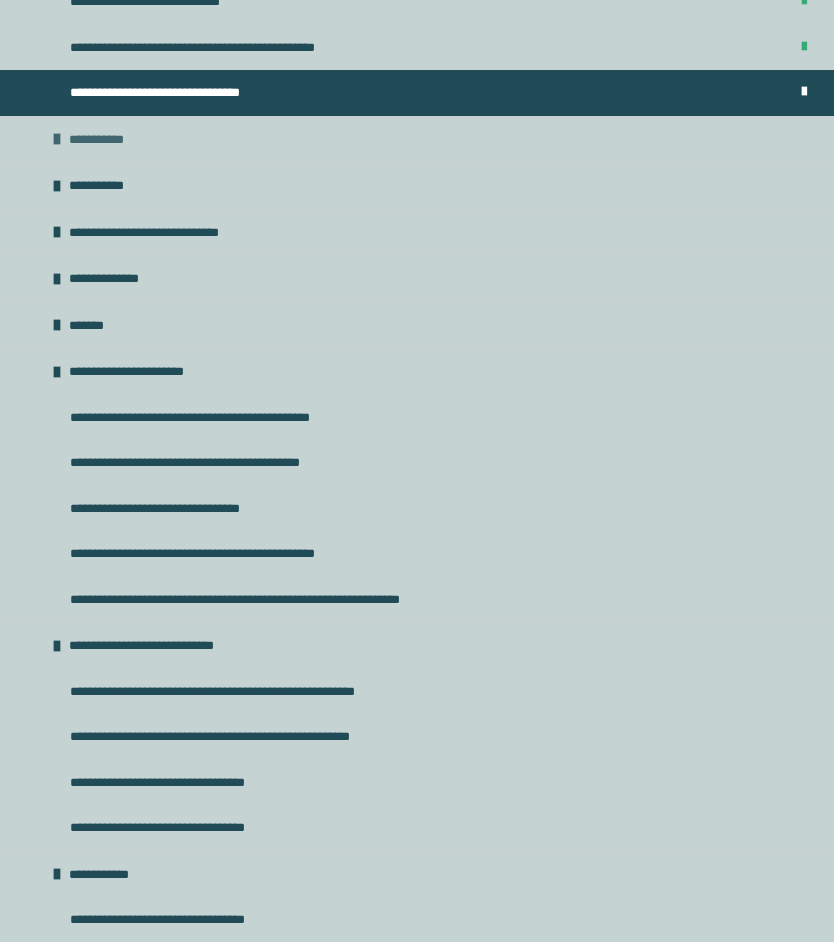 scroll, scrollTop: 1399, scrollLeft: 0, axis: vertical 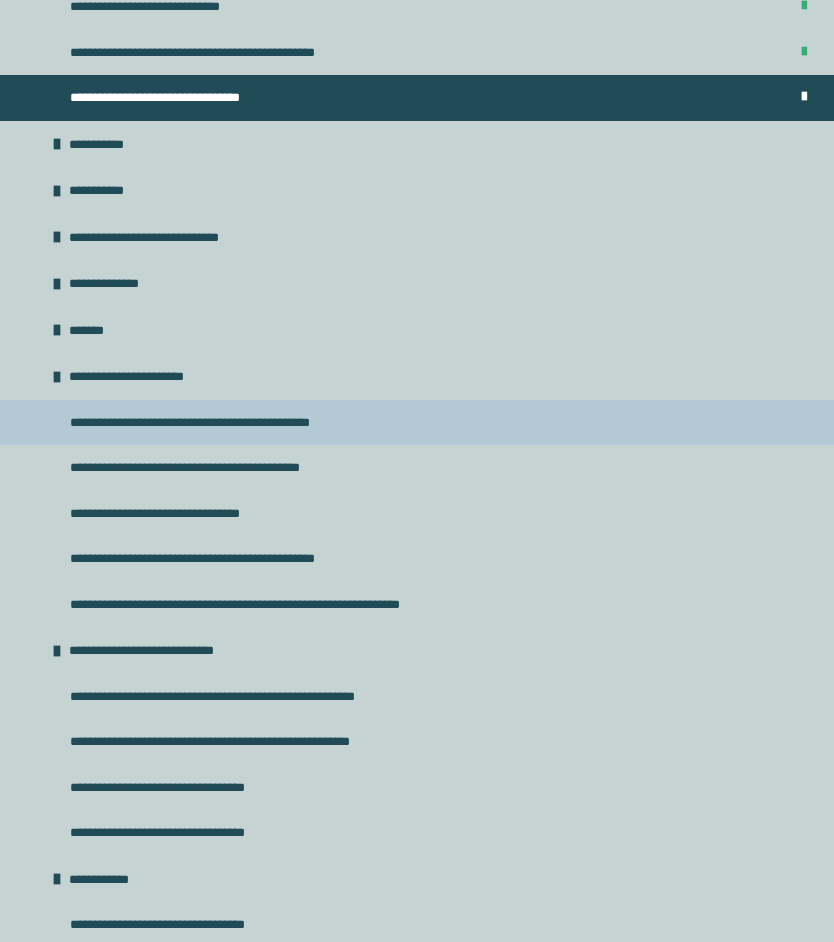 click on "**********" at bounding box center (224, 423) 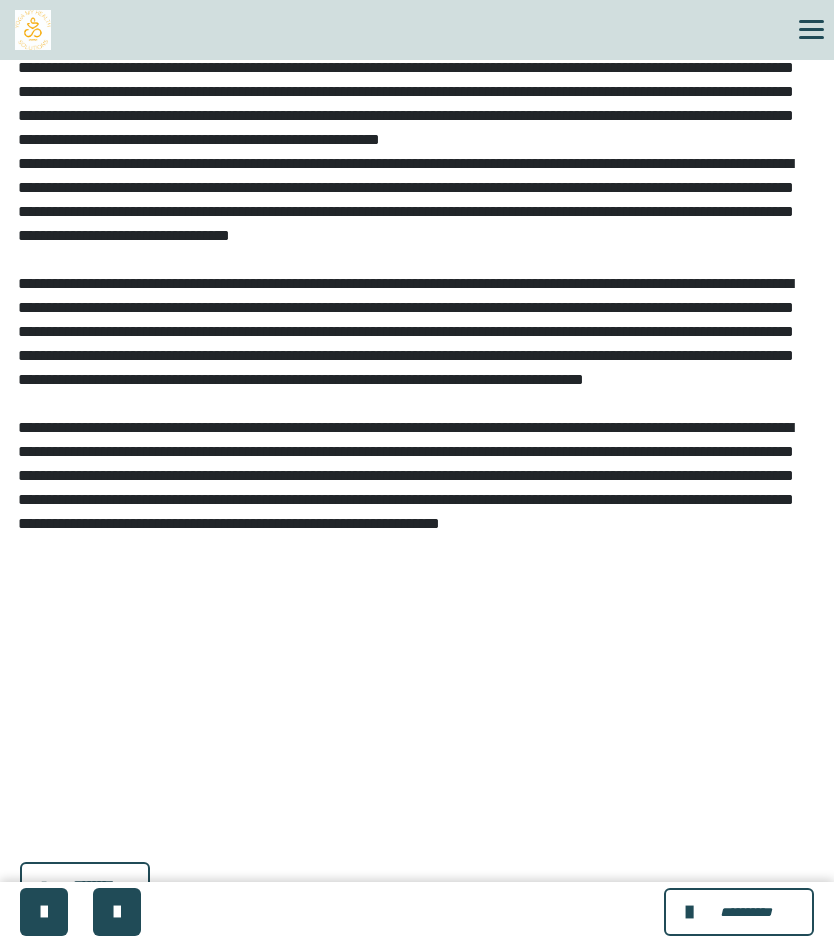 scroll, scrollTop: 816, scrollLeft: 0, axis: vertical 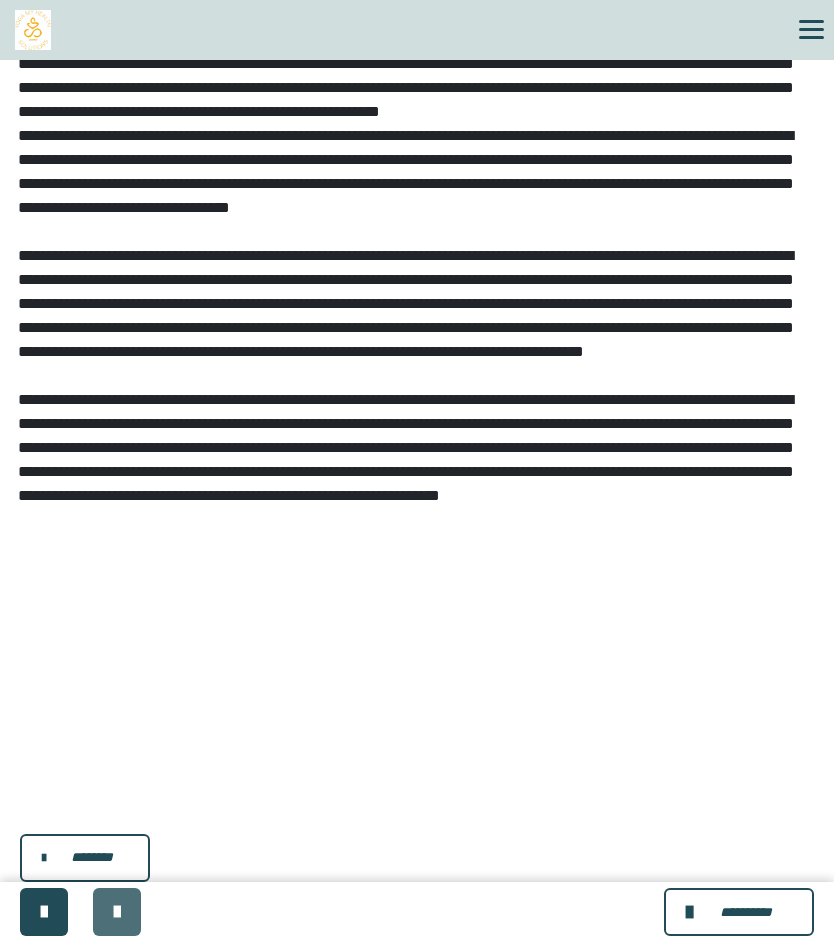 click at bounding box center (117, 912) 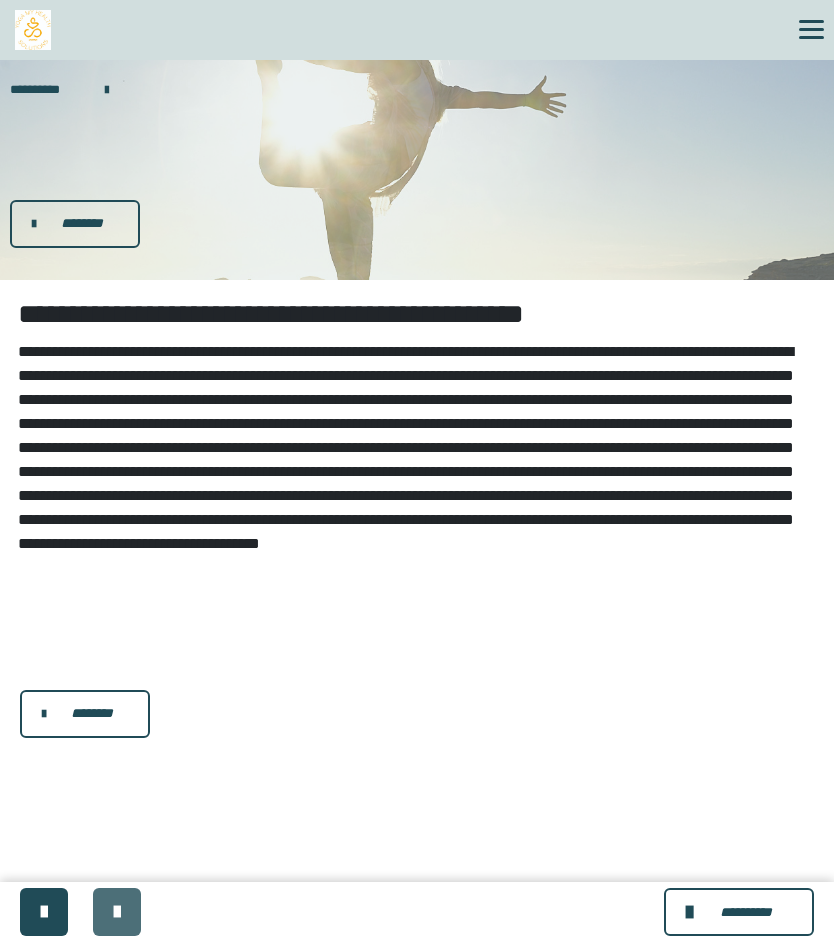 click at bounding box center (117, 912) 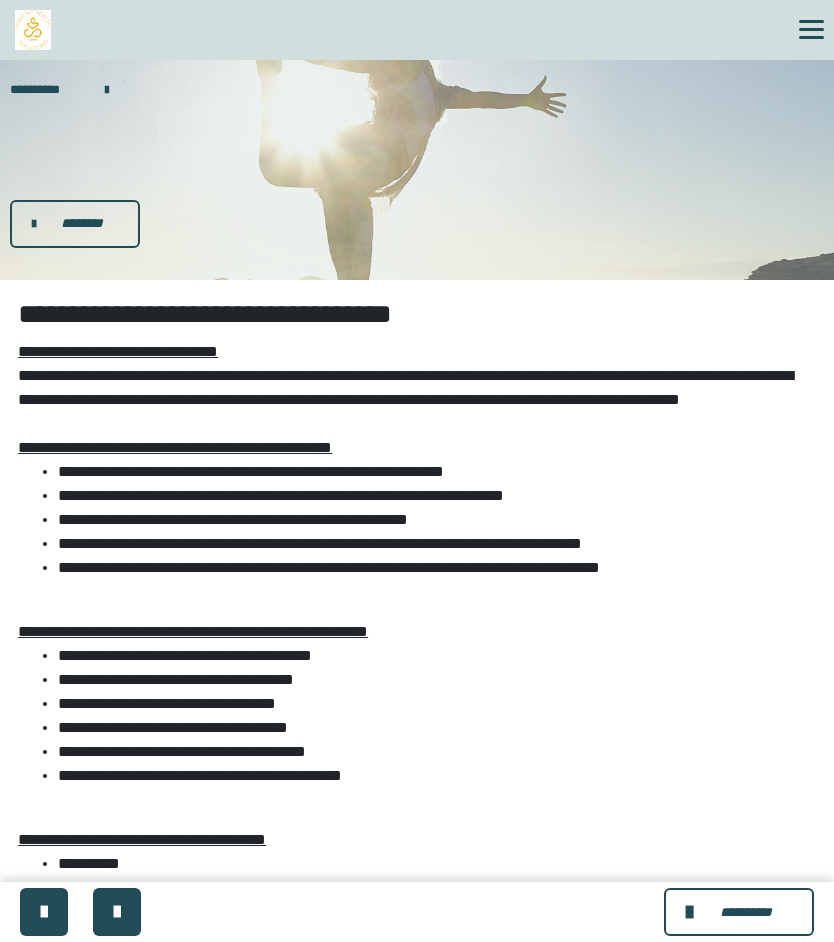 scroll, scrollTop: 642, scrollLeft: 0, axis: vertical 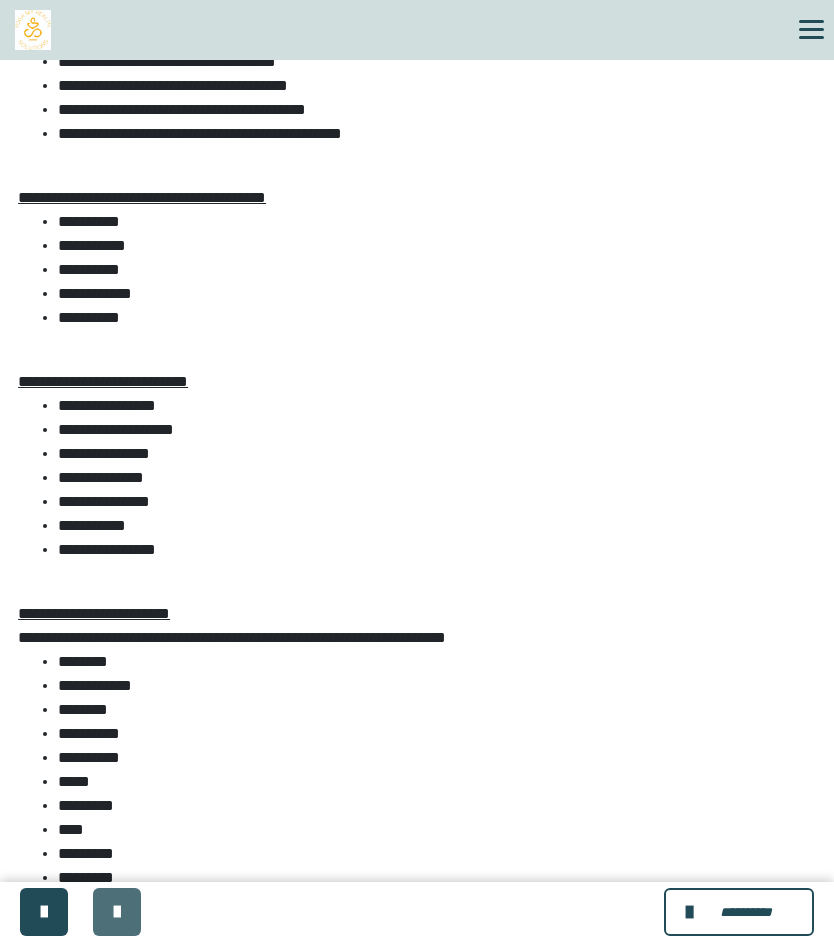 click at bounding box center (117, 912) 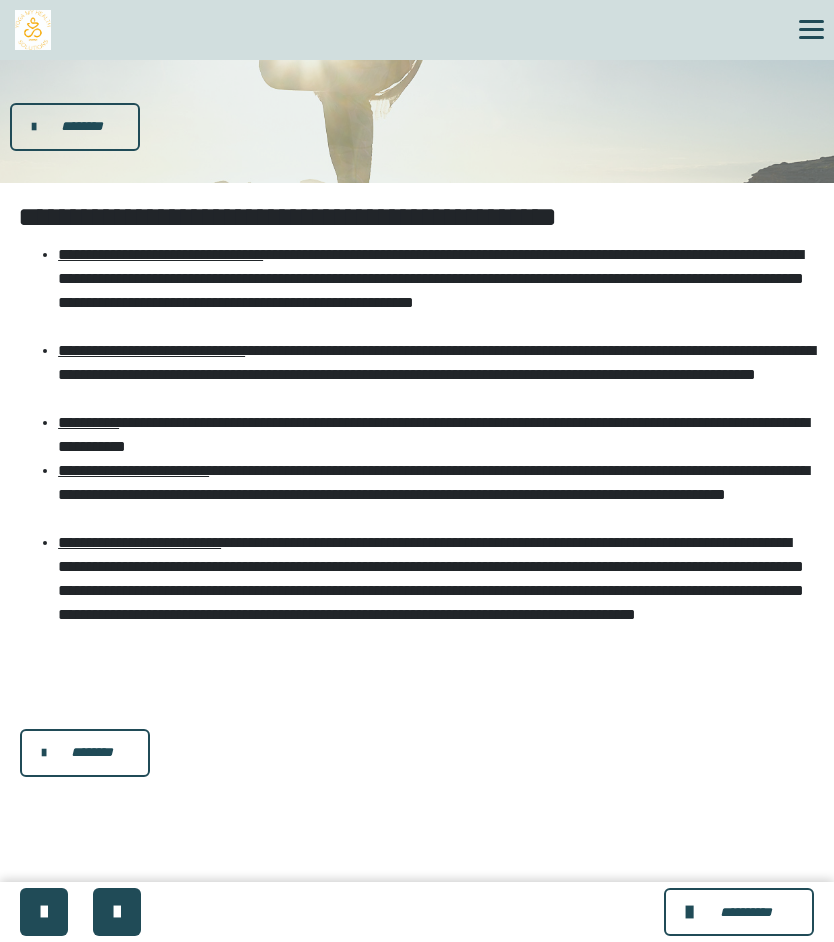 scroll, scrollTop: 63, scrollLeft: 0, axis: vertical 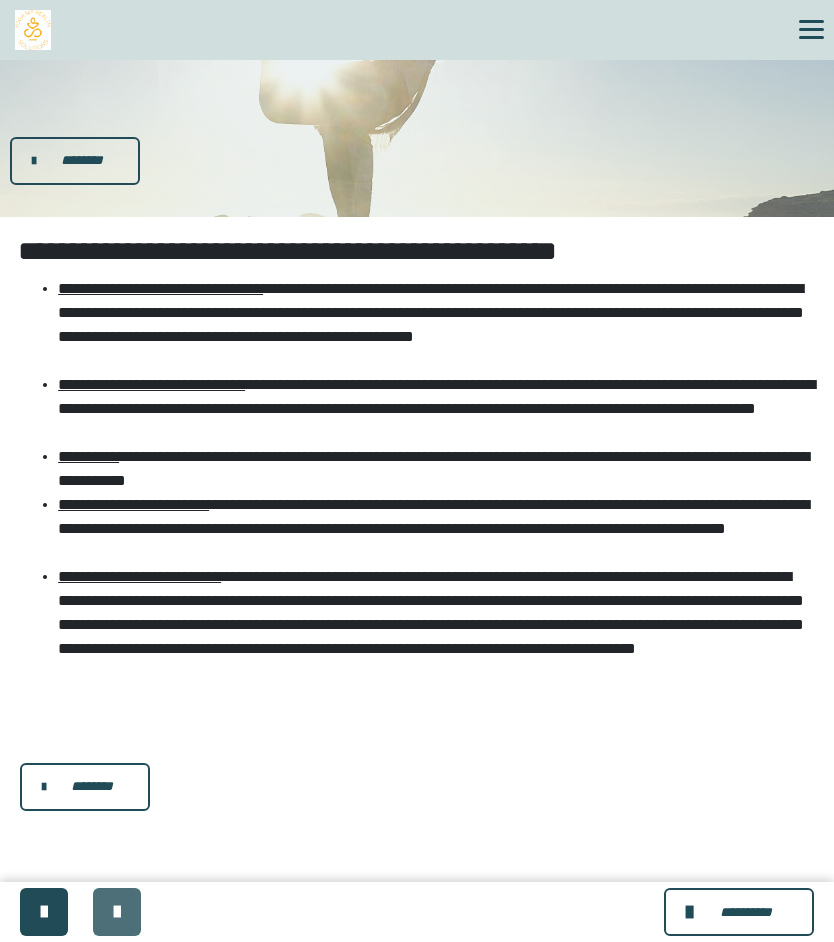 click at bounding box center (117, 912) 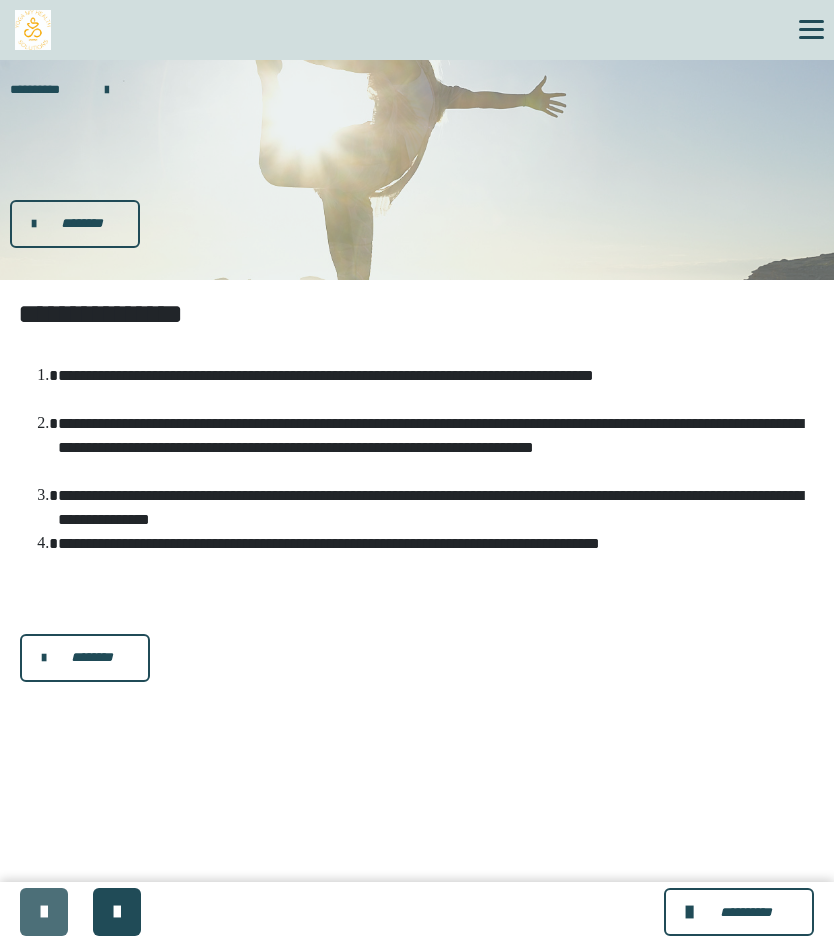 click at bounding box center (44, 912) 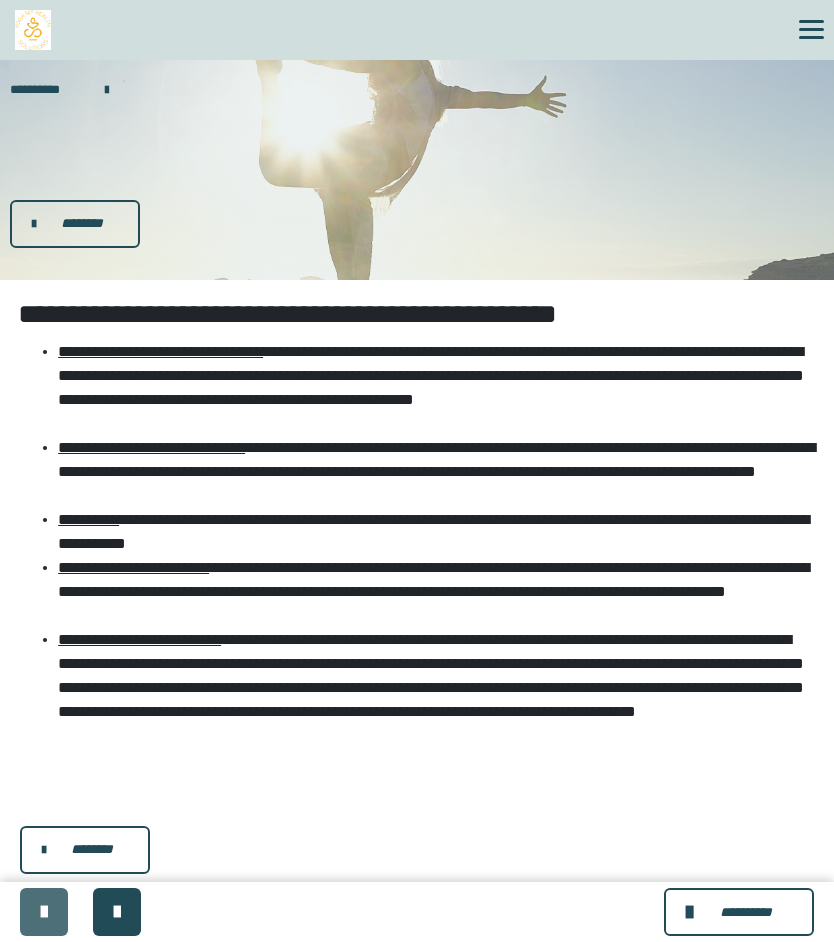 click at bounding box center [44, 912] 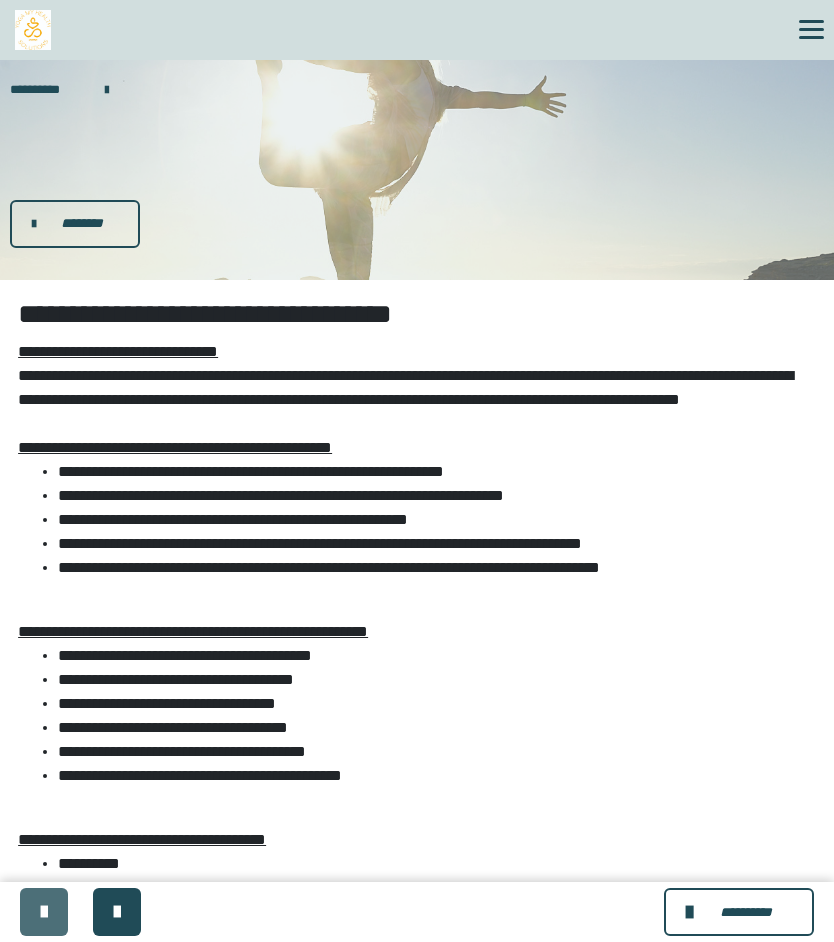 click at bounding box center (44, 912) 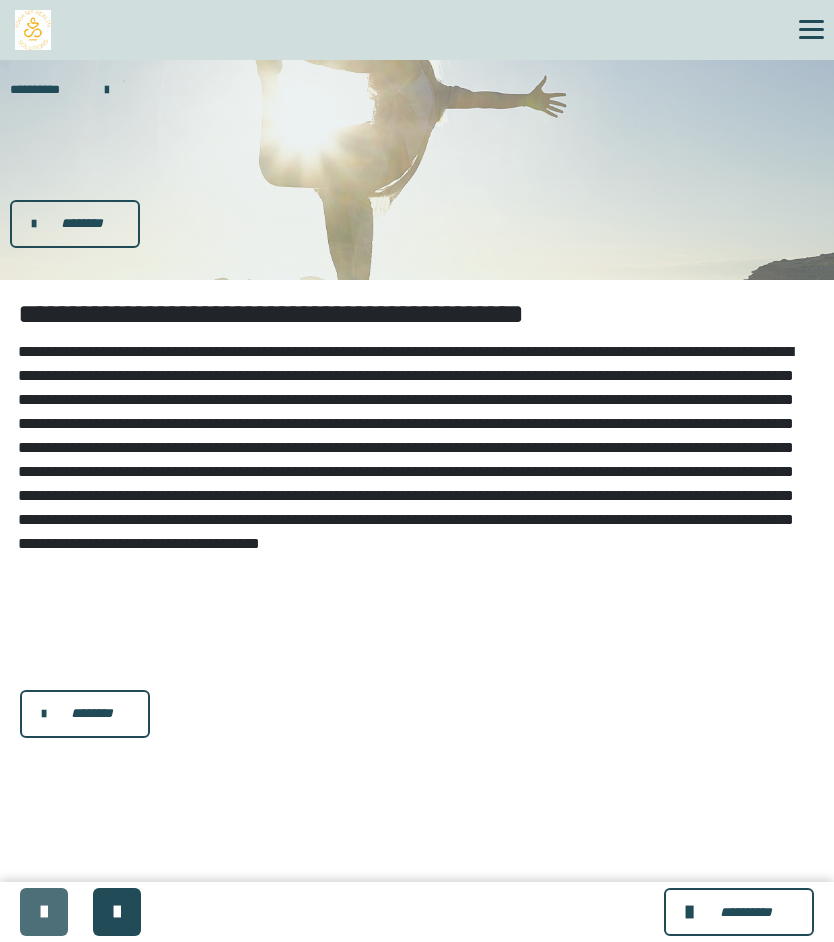 click at bounding box center [44, 912] 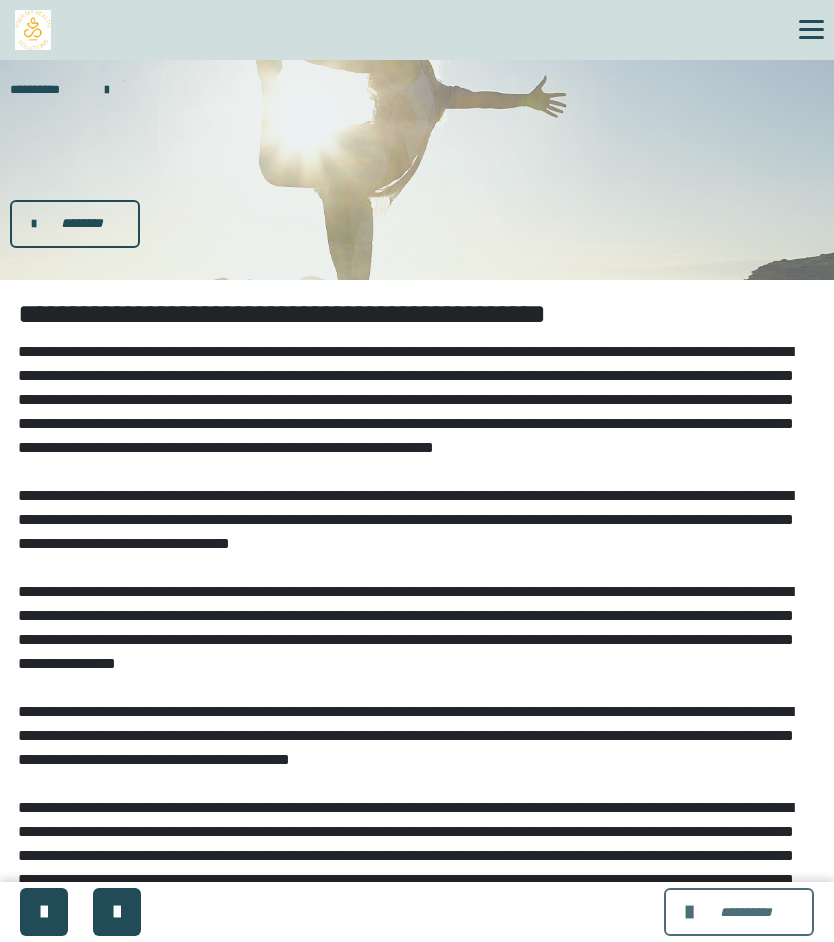 click at bounding box center [692, 912] 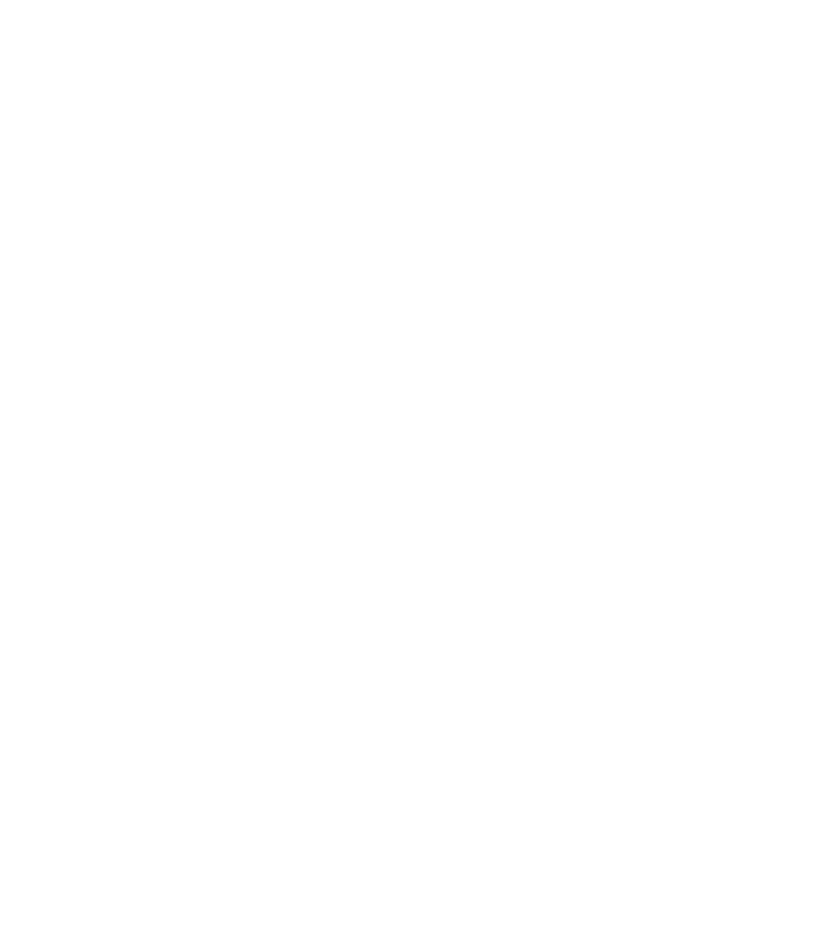 scroll, scrollTop: 0, scrollLeft: 0, axis: both 